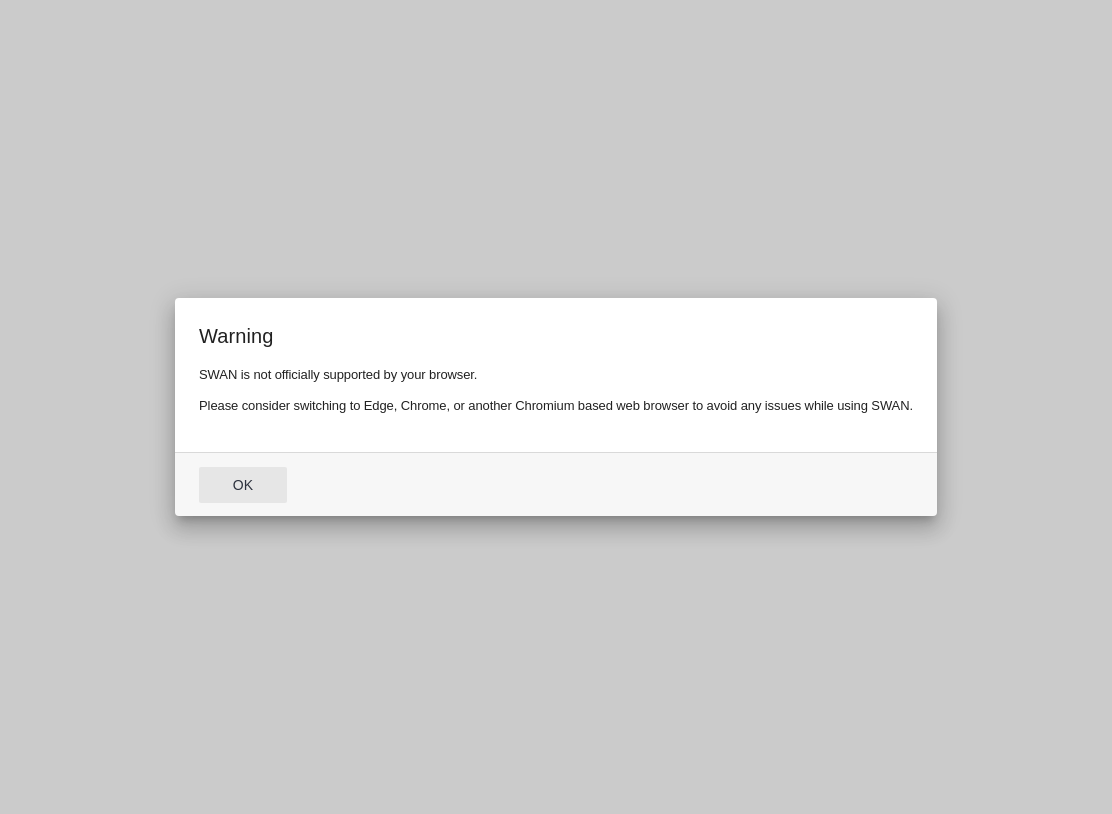 scroll, scrollTop: 0, scrollLeft: 0, axis: both 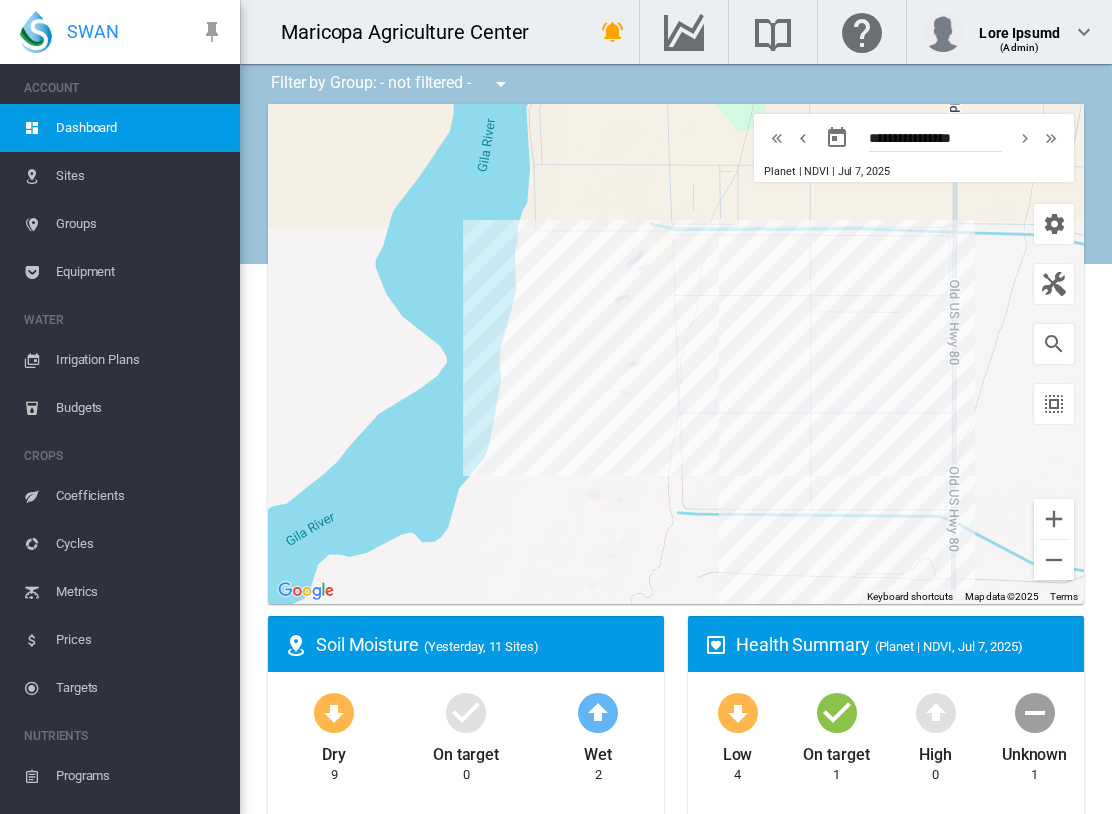 click on "Sites" at bounding box center (140, 176) 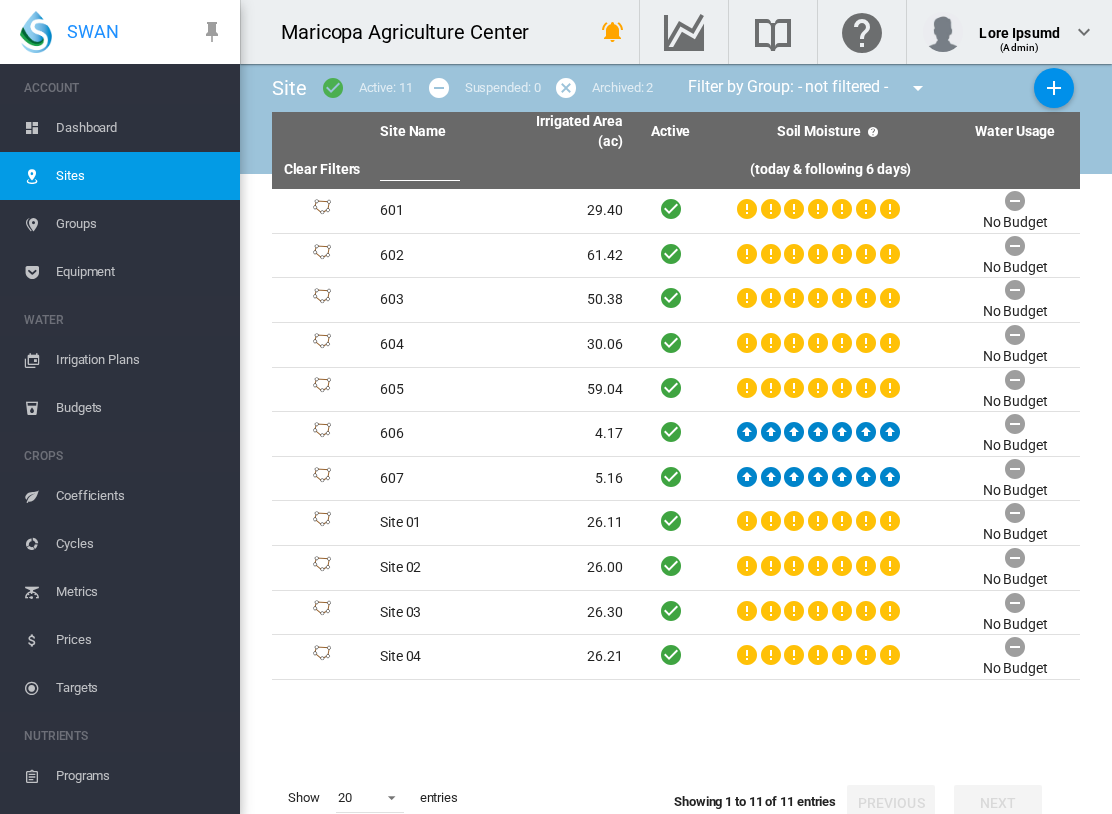 click on "Dashboard" at bounding box center [140, 128] 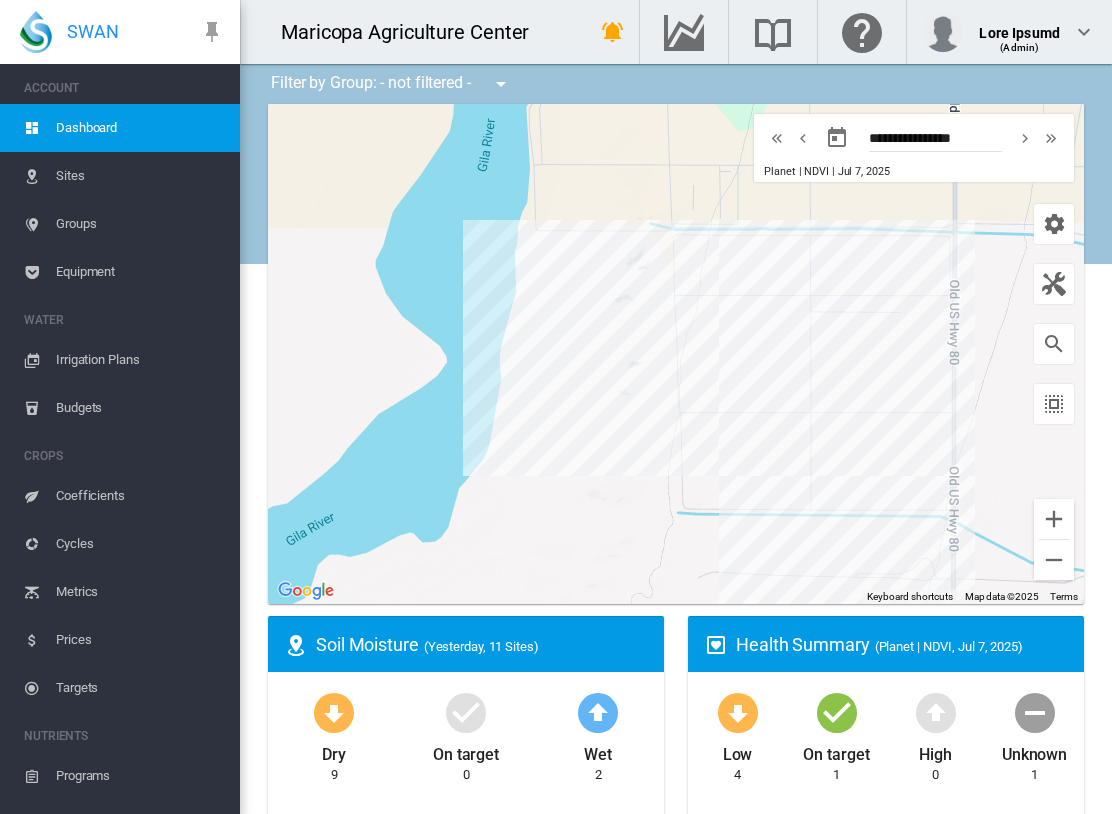click on "Equipment" at bounding box center [140, 272] 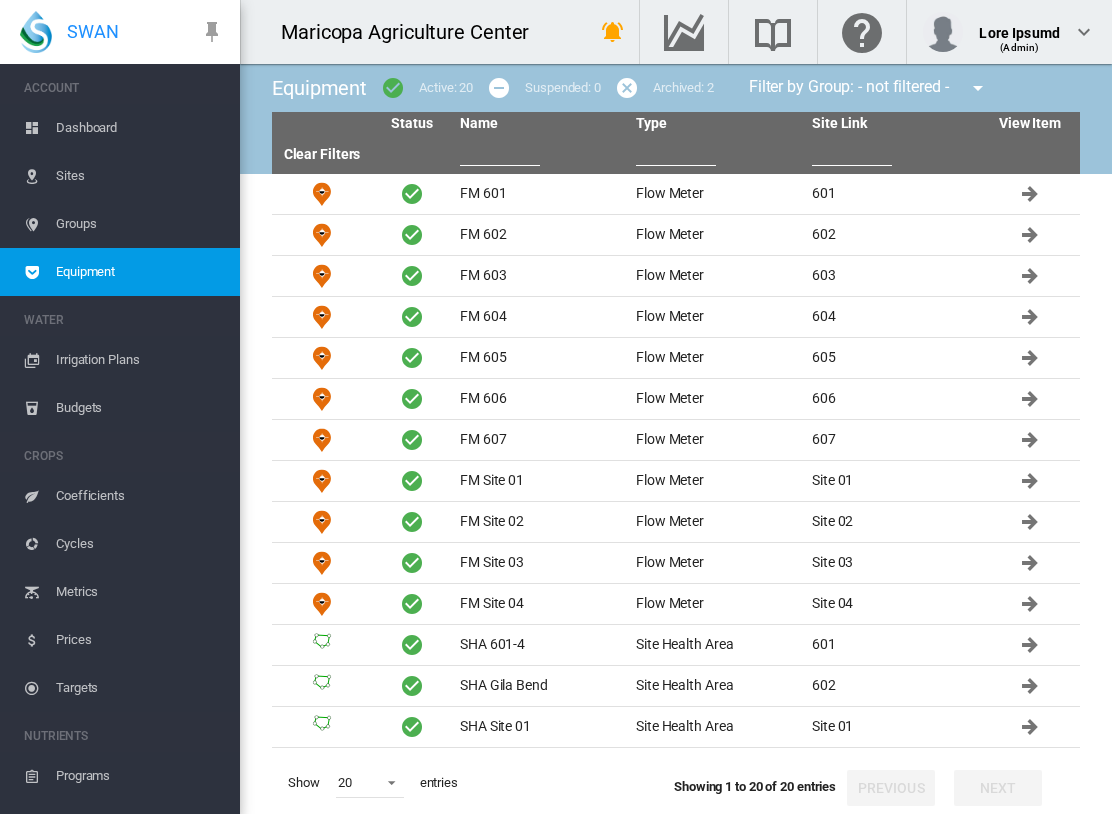 scroll, scrollTop: 0, scrollLeft: 0, axis: both 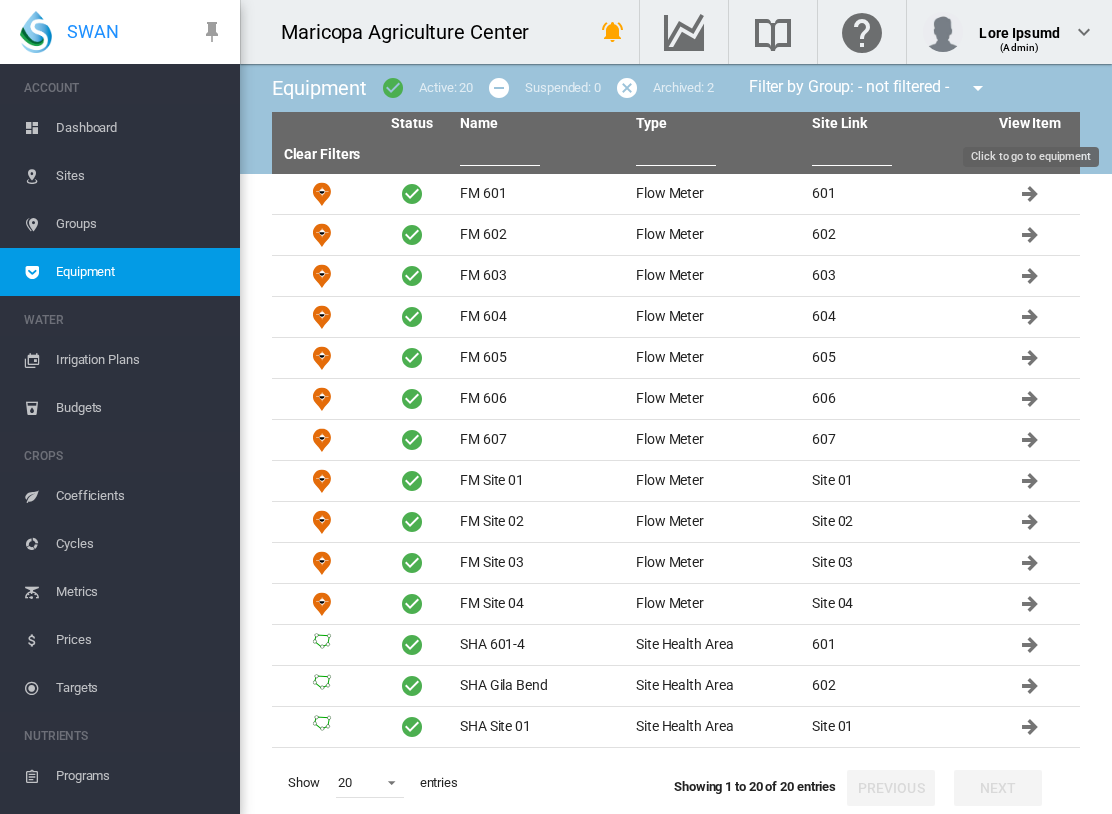 click at bounding box center (1030, 194) 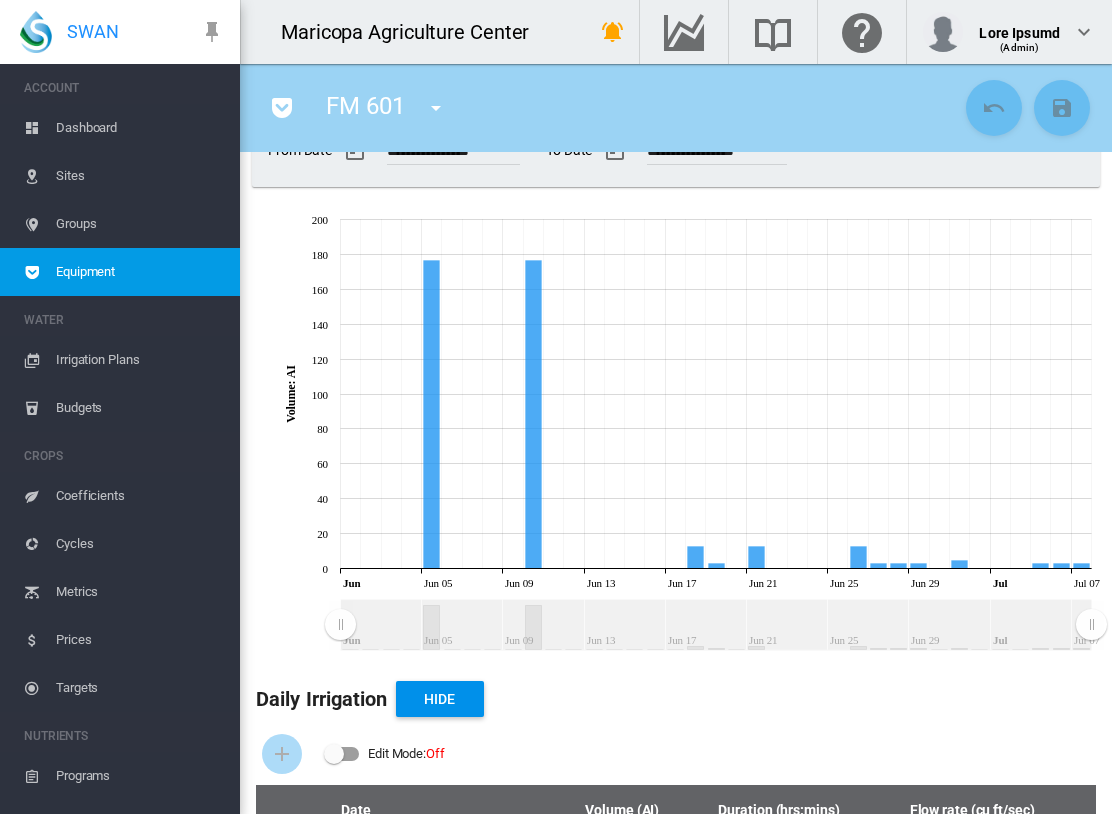 scroll, scrollTop: 93, scrollLeft: 0, axis: vertical 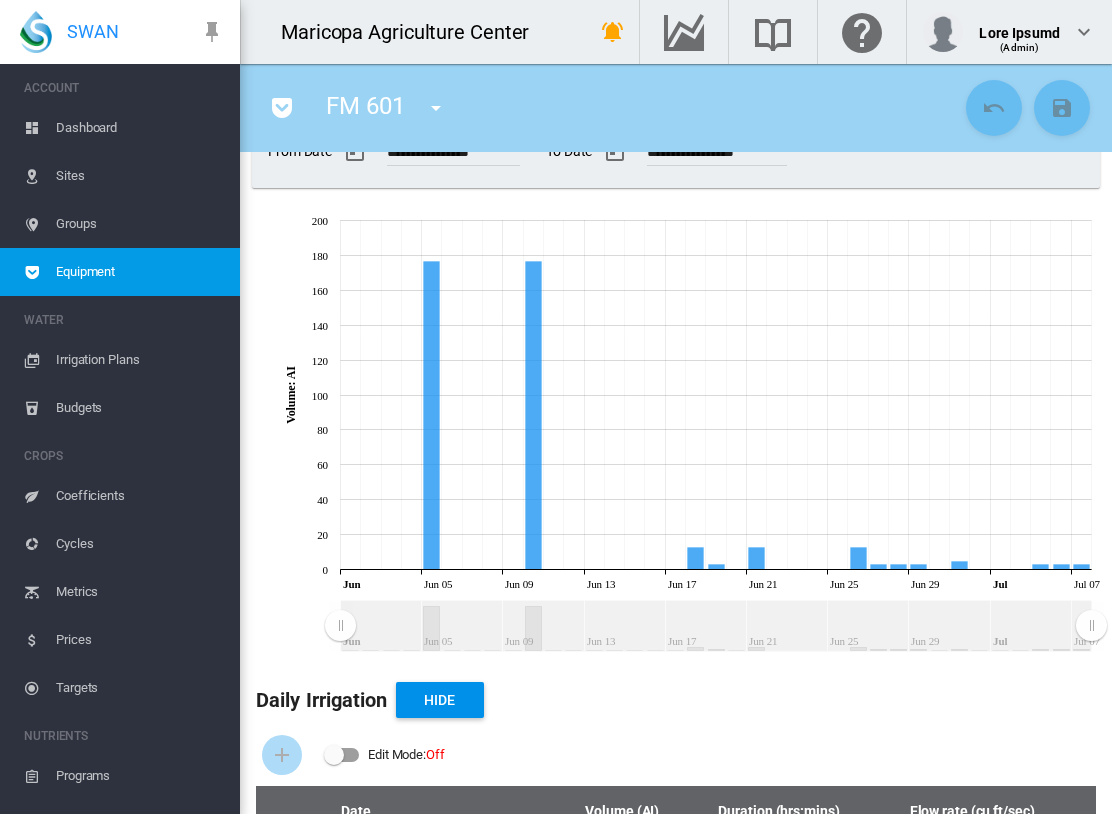 click at bounding box center (715, 626) 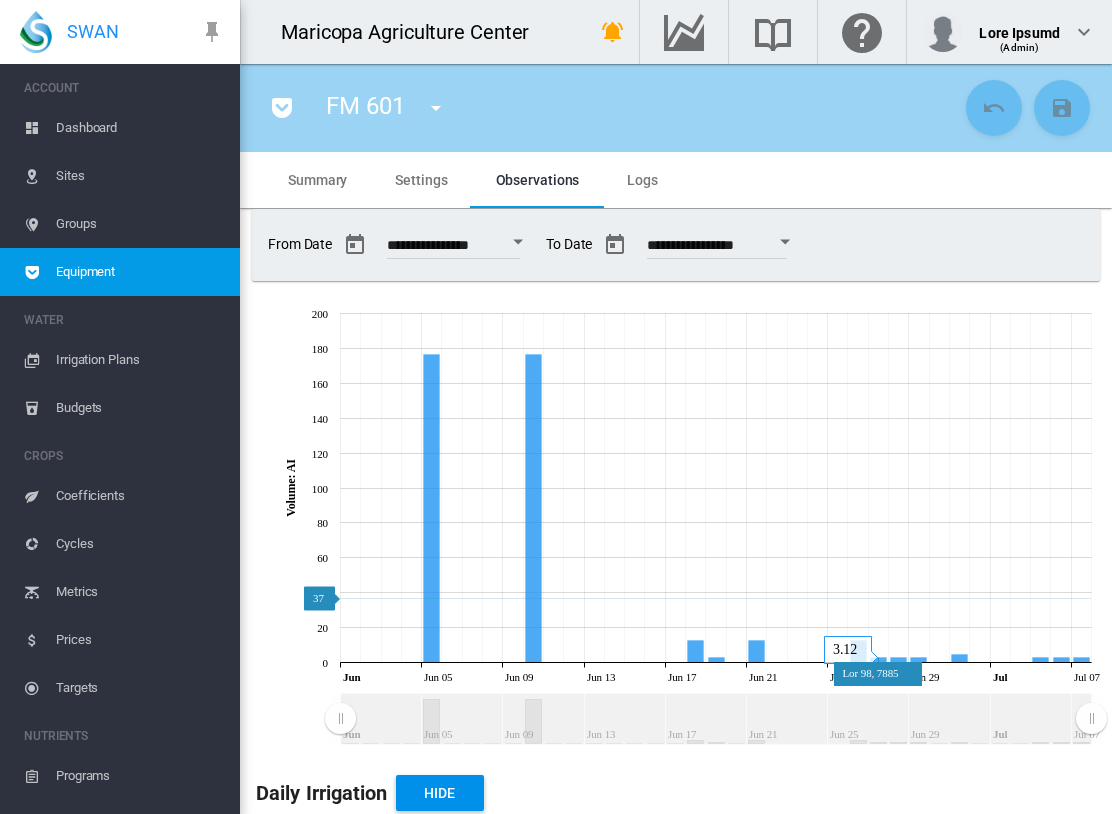 scroll, scrollTop: 0, scrollLeft: 0, axis: both 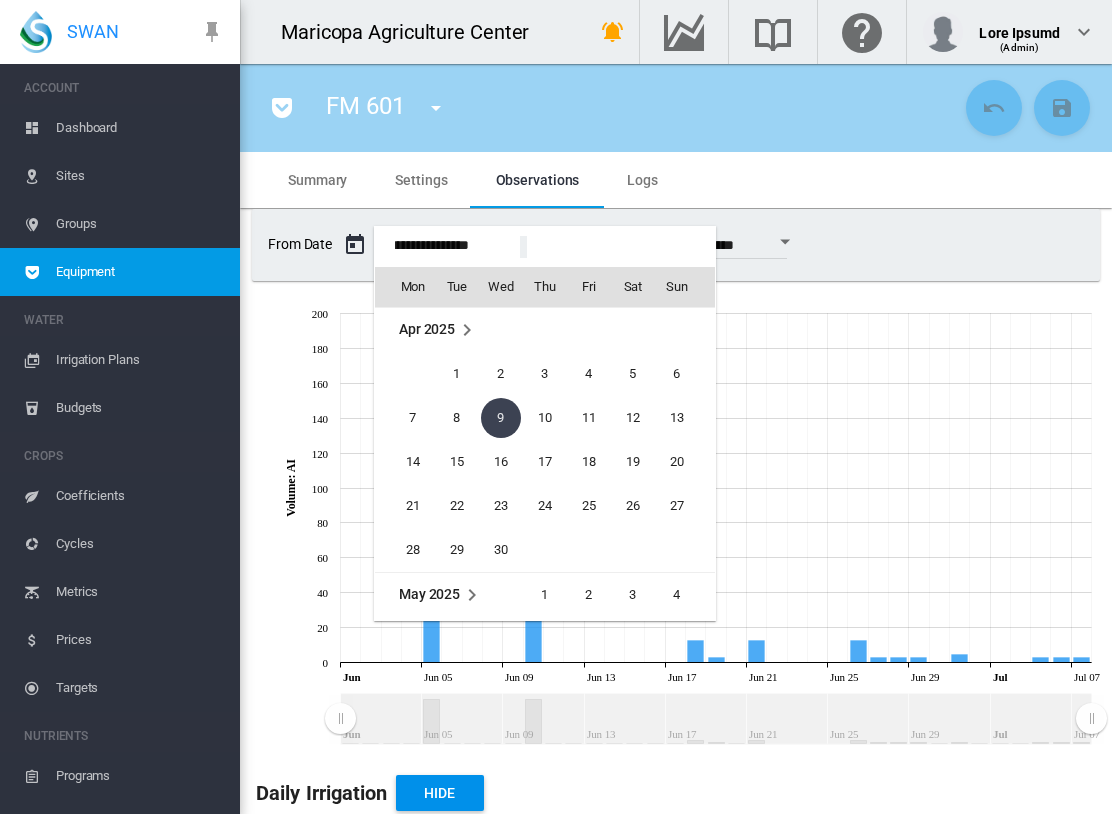 click at bounding box center [467, 330] 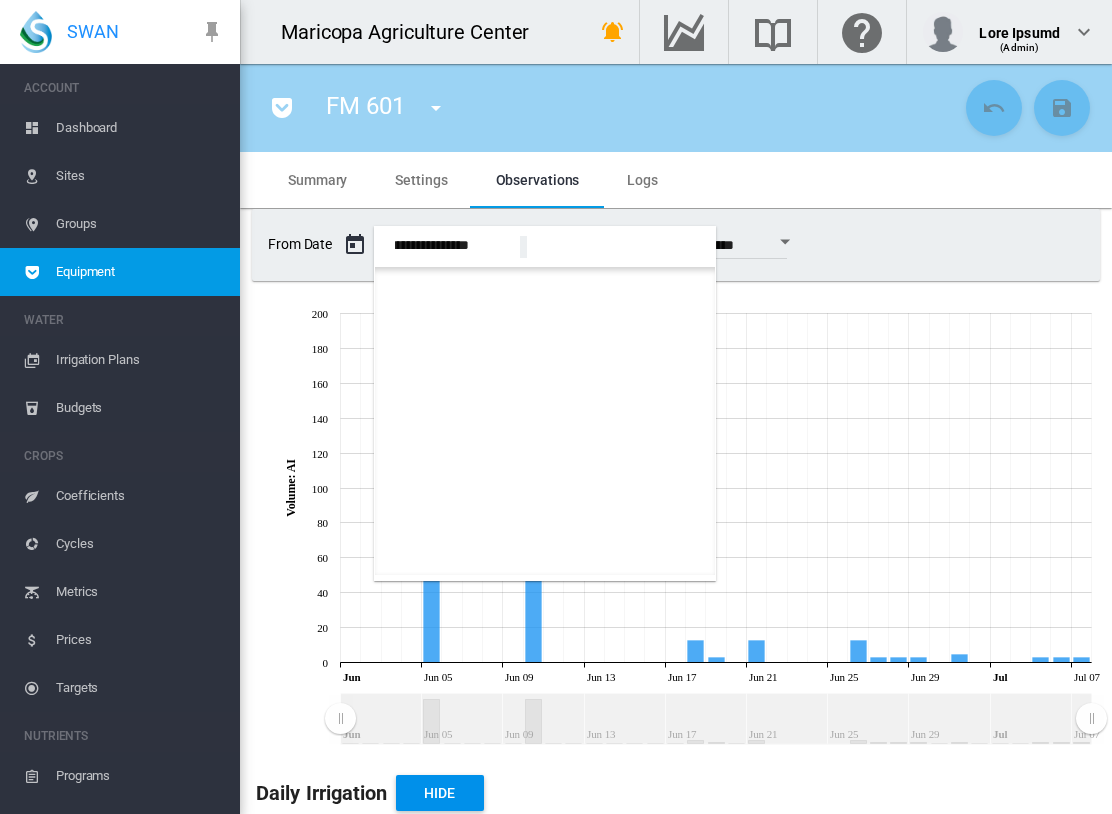 scroll, scrollTop: 1320, scrollLeft: 0, axis: vertical 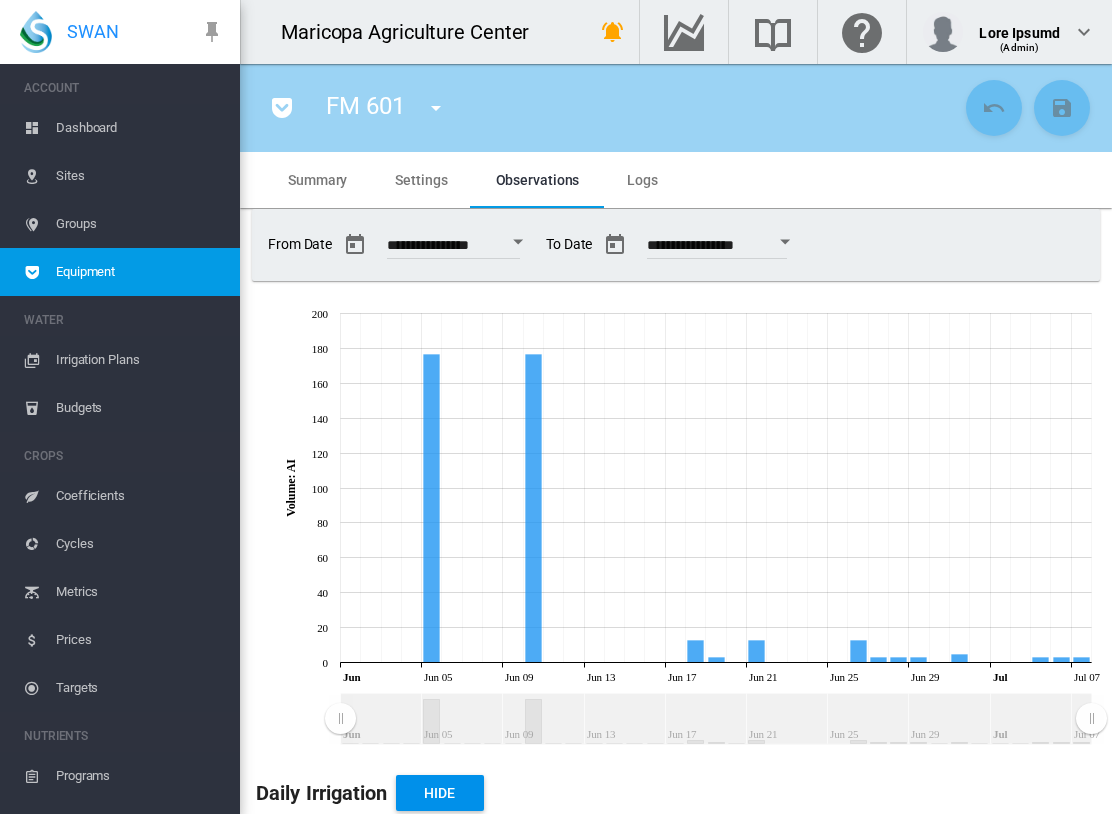click on "Dashboard" at bounding box center (140, 128) 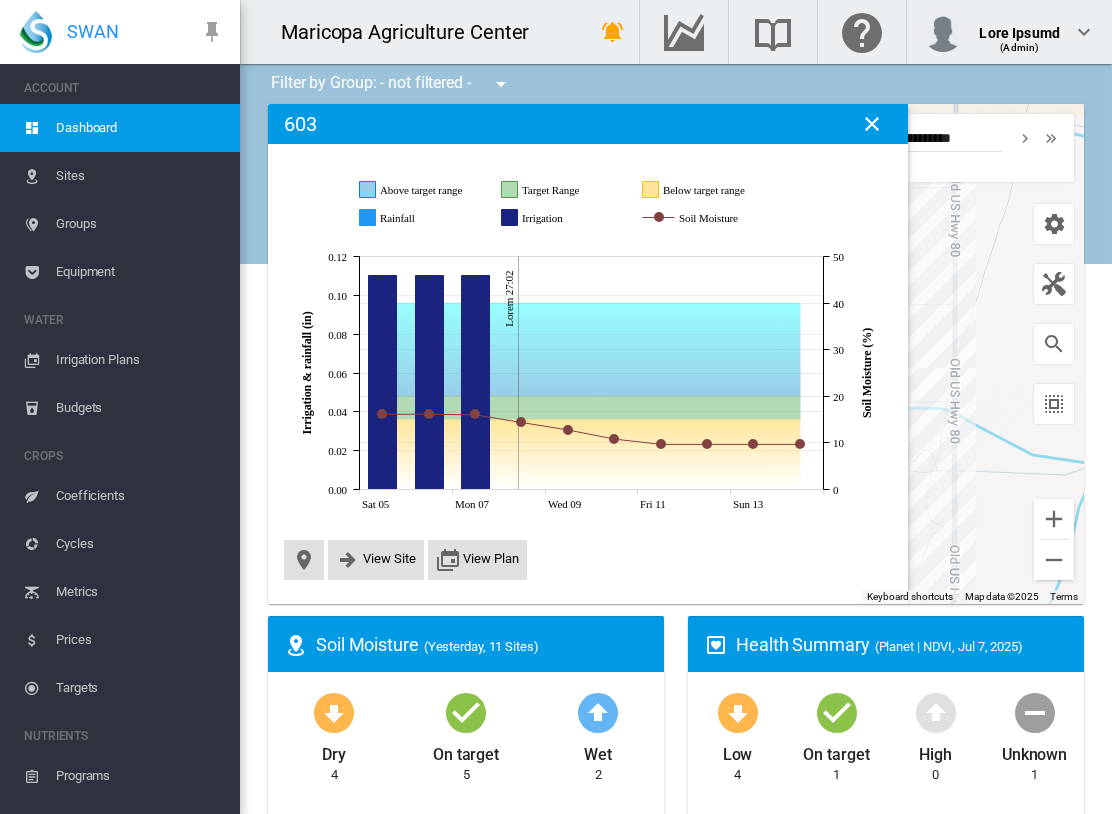 click on "View Plan" at bounding box center (491, 558) 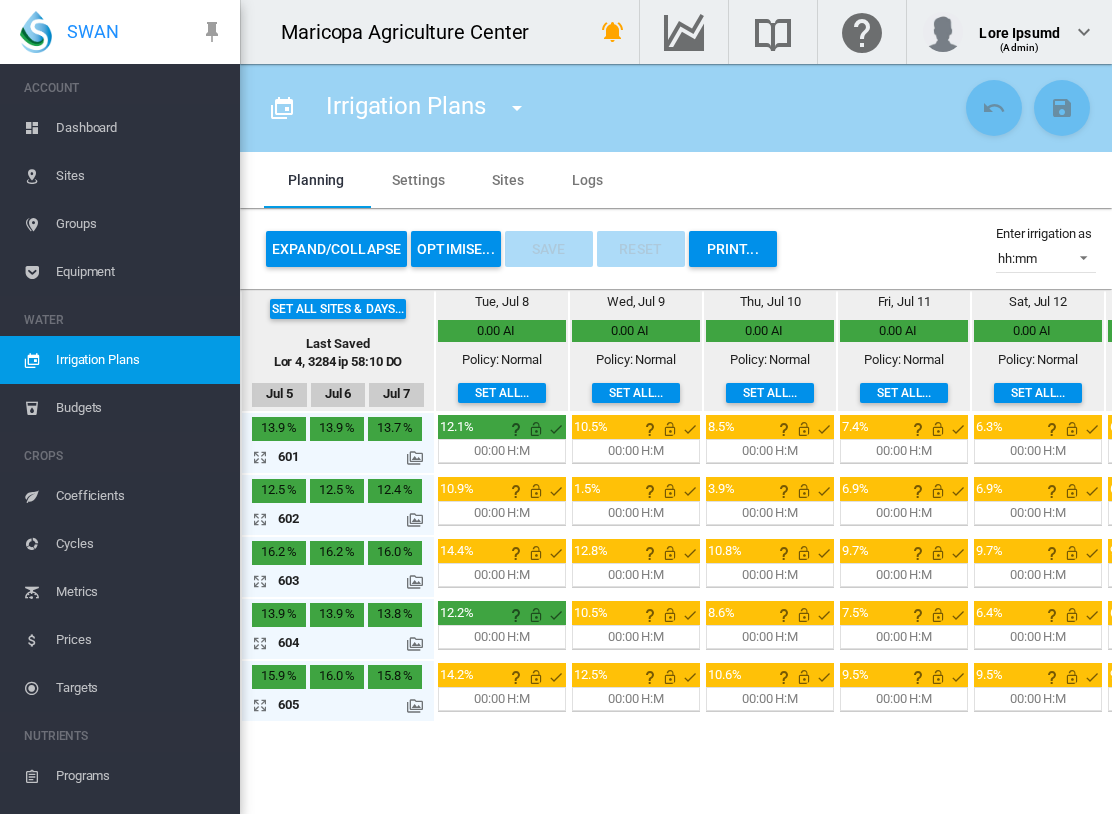 click on "Planning" at bounding box center [316, 180] 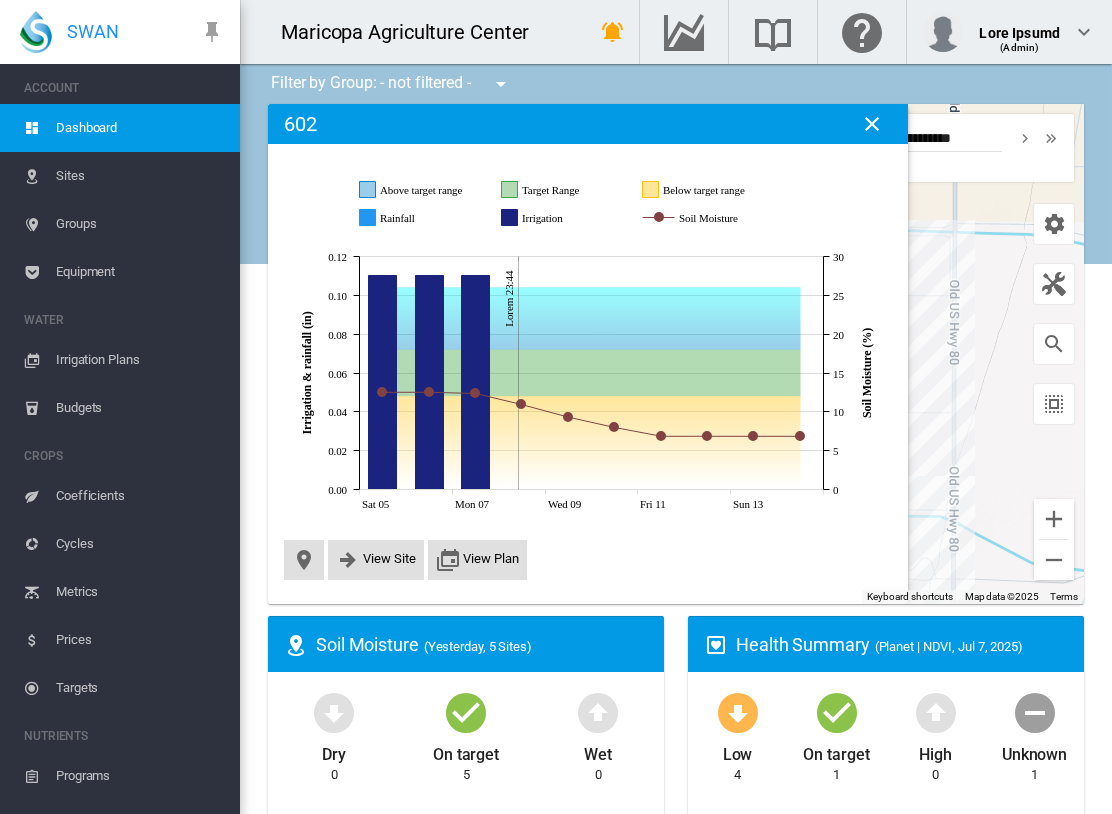 scroll, scrollTop: 0, scrollLeft: 0, axis: both 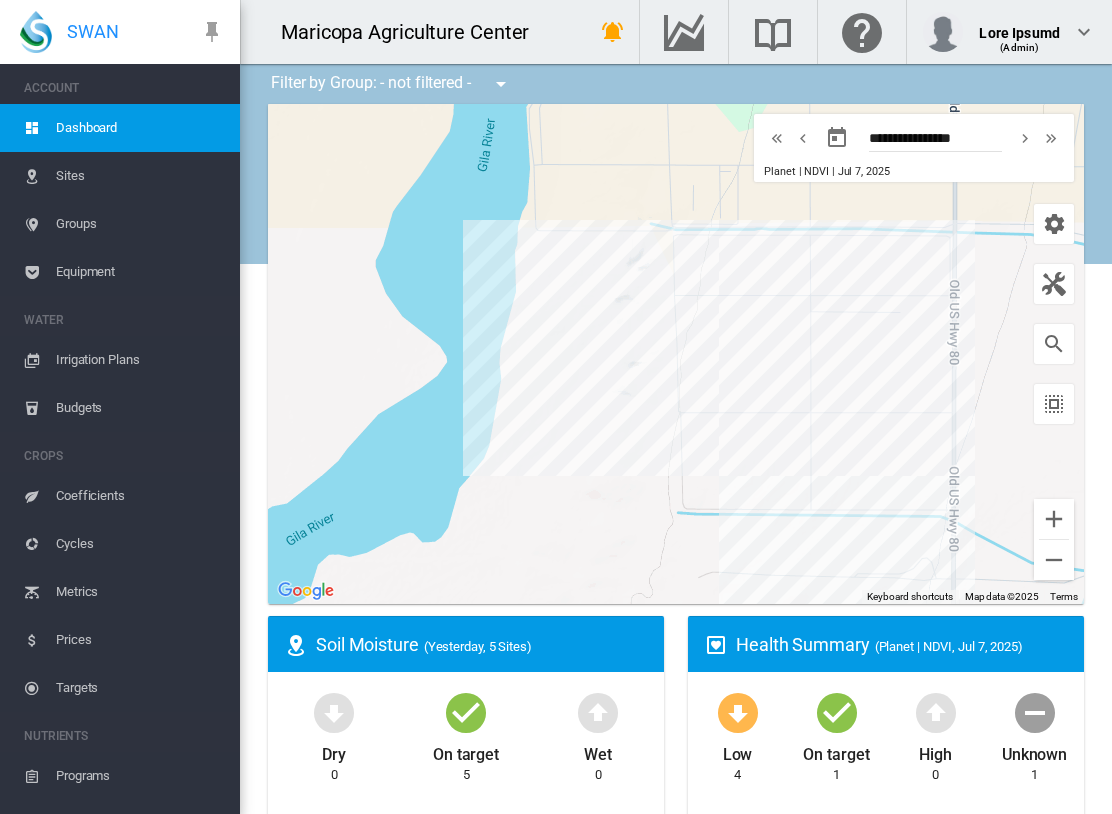 click on "Irrigation Plans" at bounding box center (140, 360) 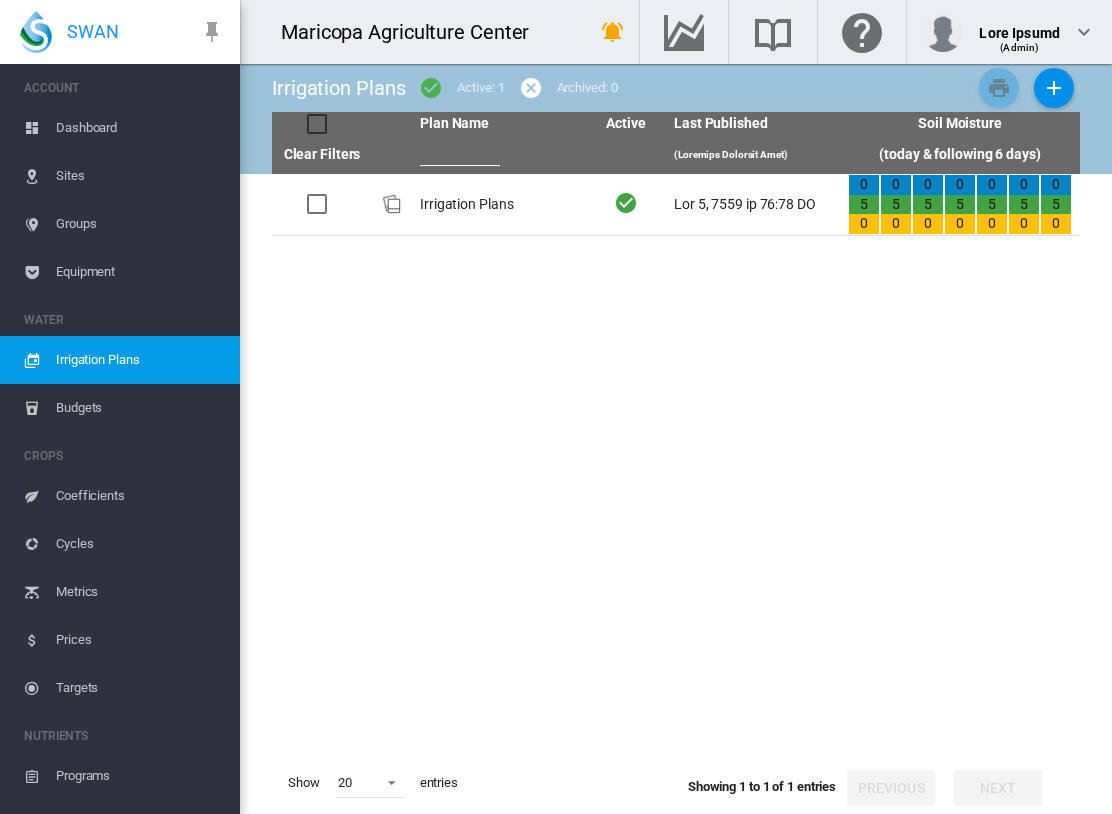 click on "Irrigation Plans" at bounding box center (499, 204) 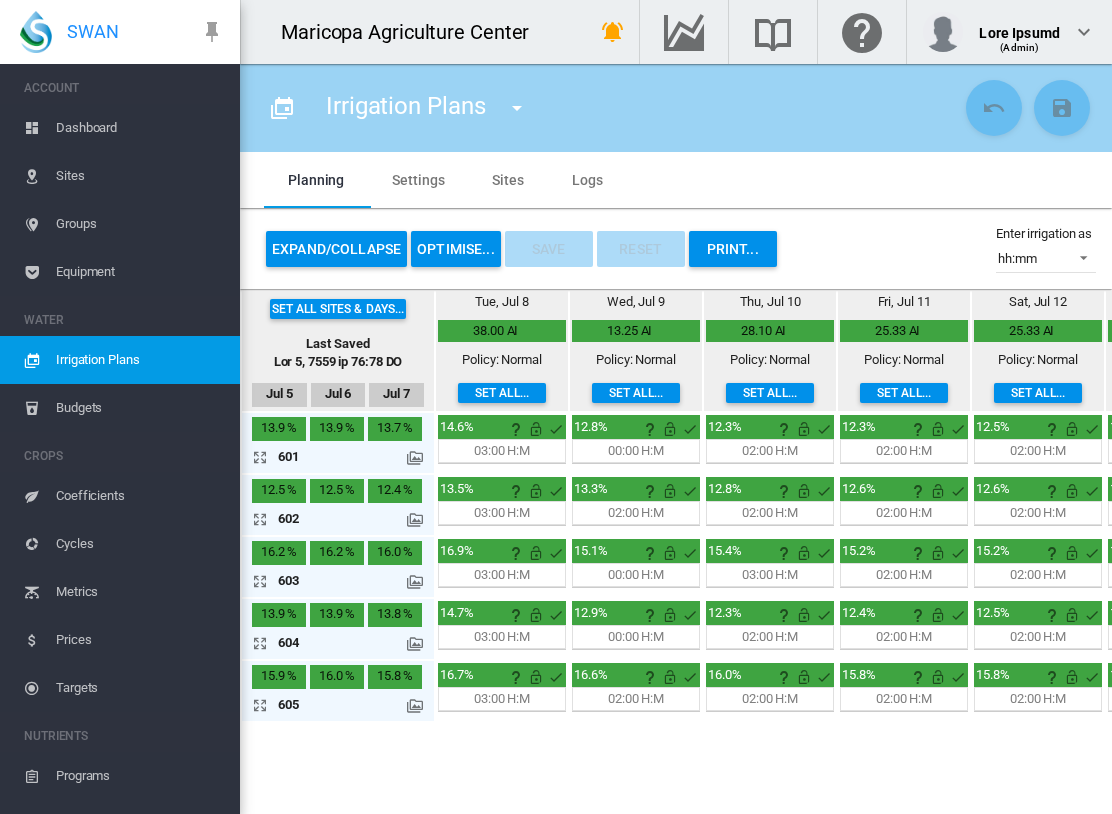 scroll, scrollTop: 0, scrollLeft: 0, axis: both 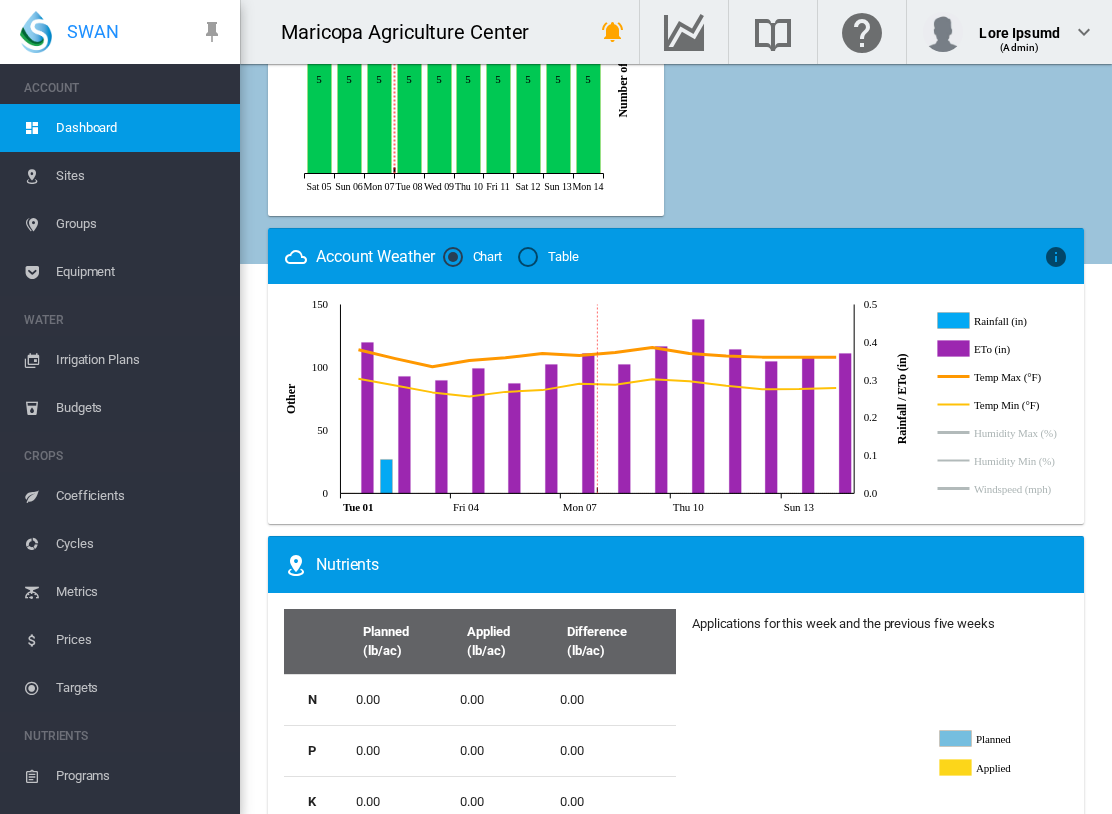 click at bounding box center [528, 257] 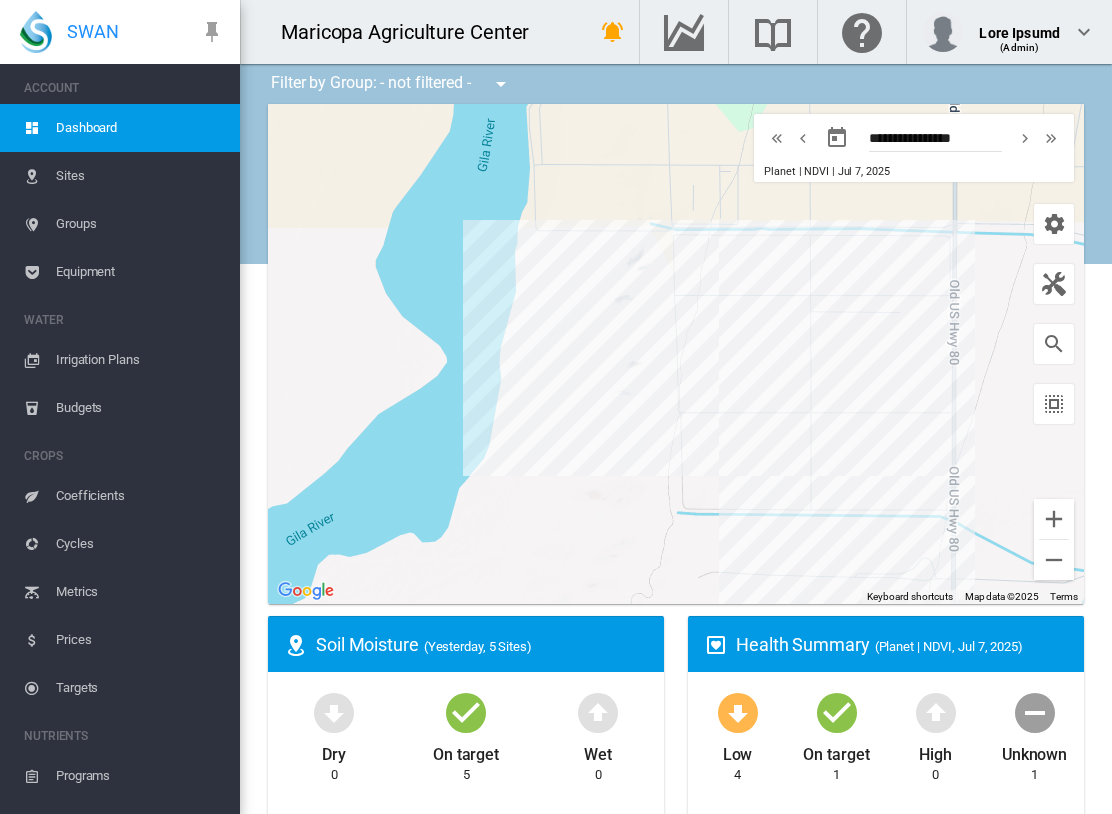 scroll, scrollTop: 0, scrollLeft: 0, axis: both 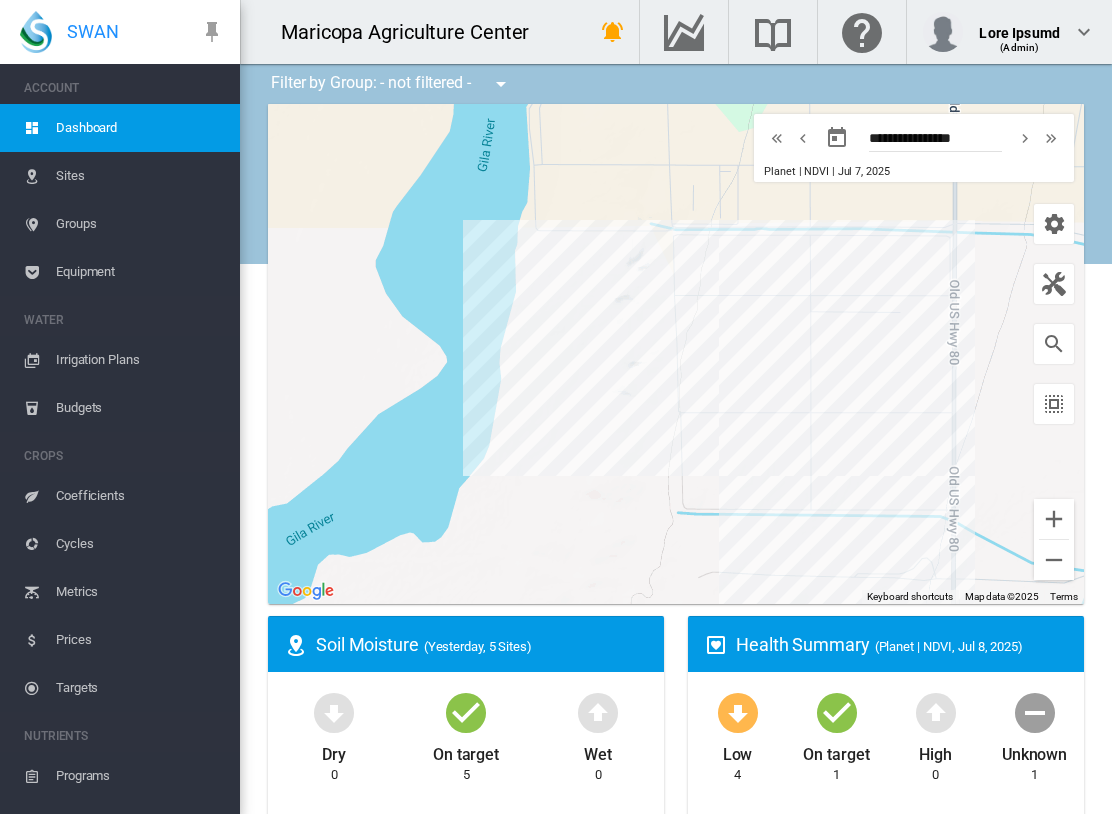 click at bounding box center [1025, 138] 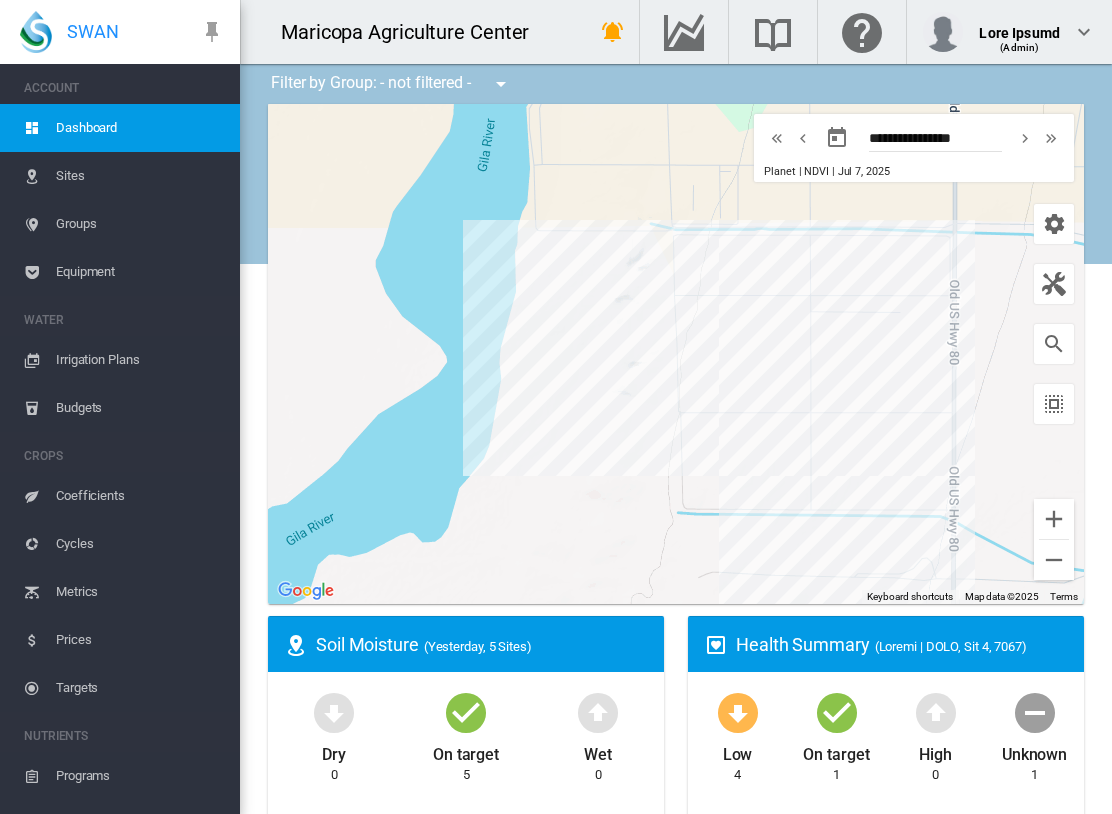 click at bounding box center [1025, 138] 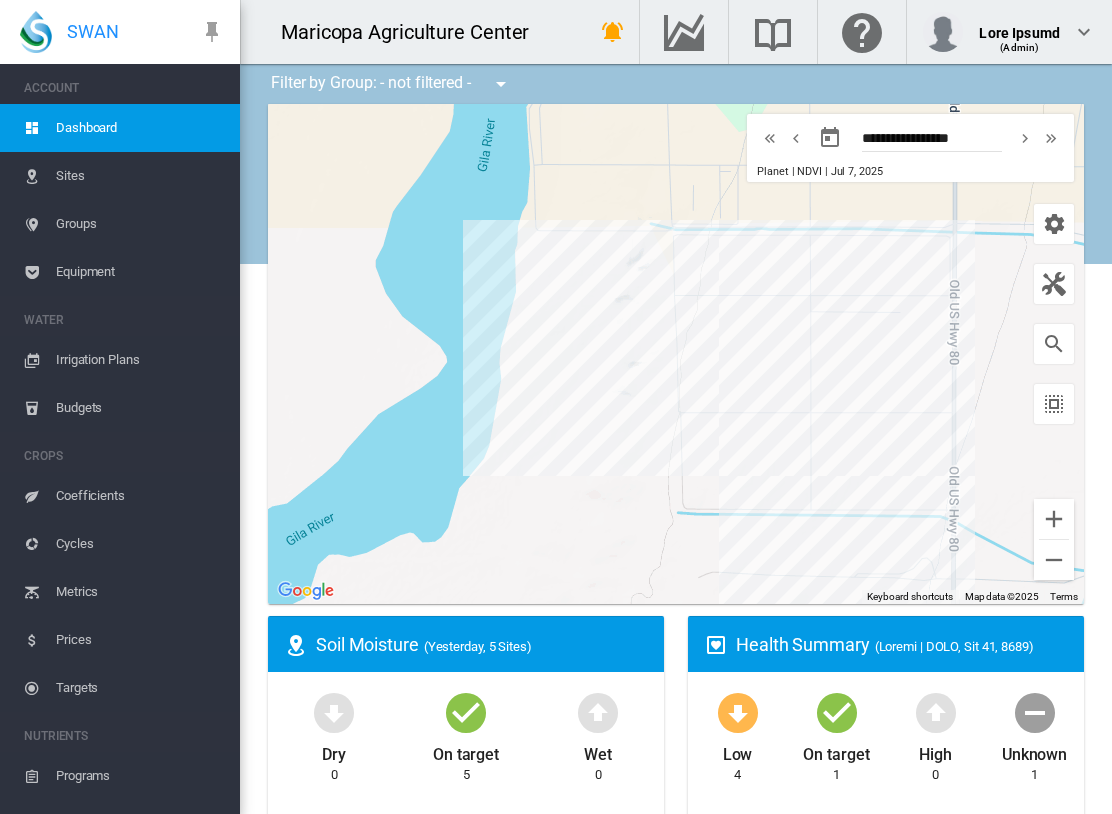 click at bounding box center [1025, 138] 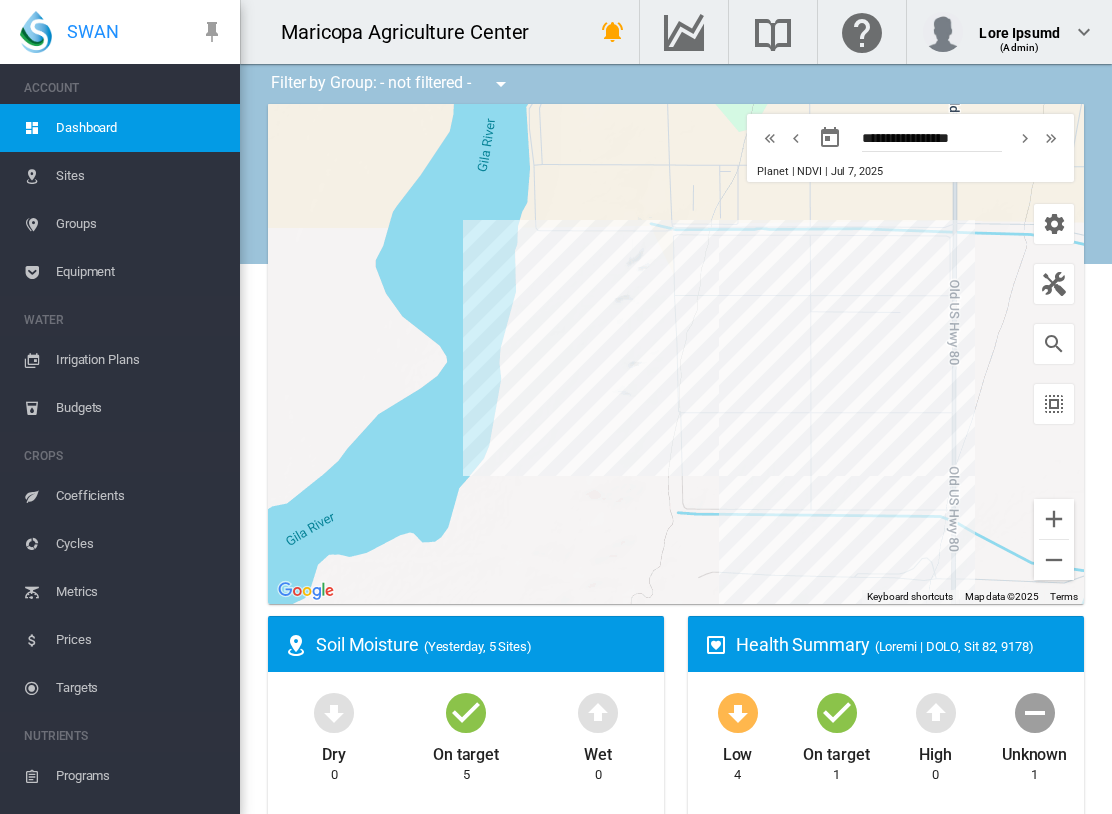 click at bounding box center (796, 138) 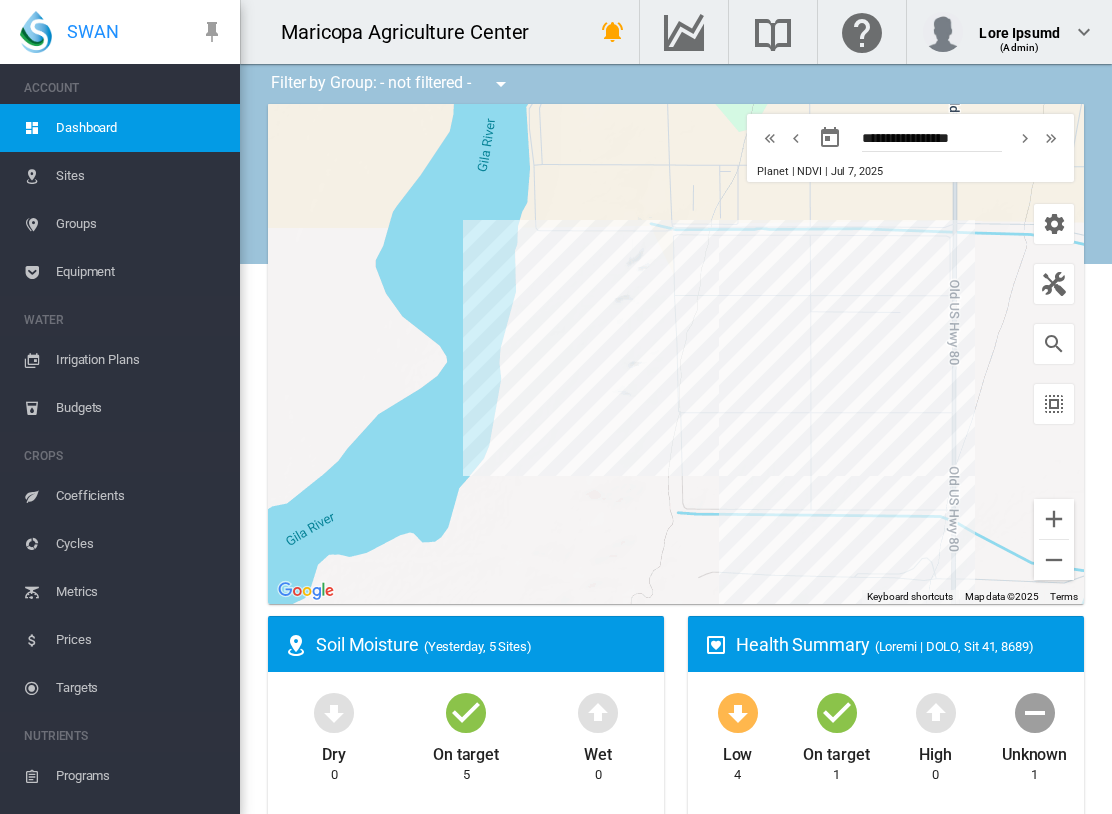 click at bounding box center (796, 138) 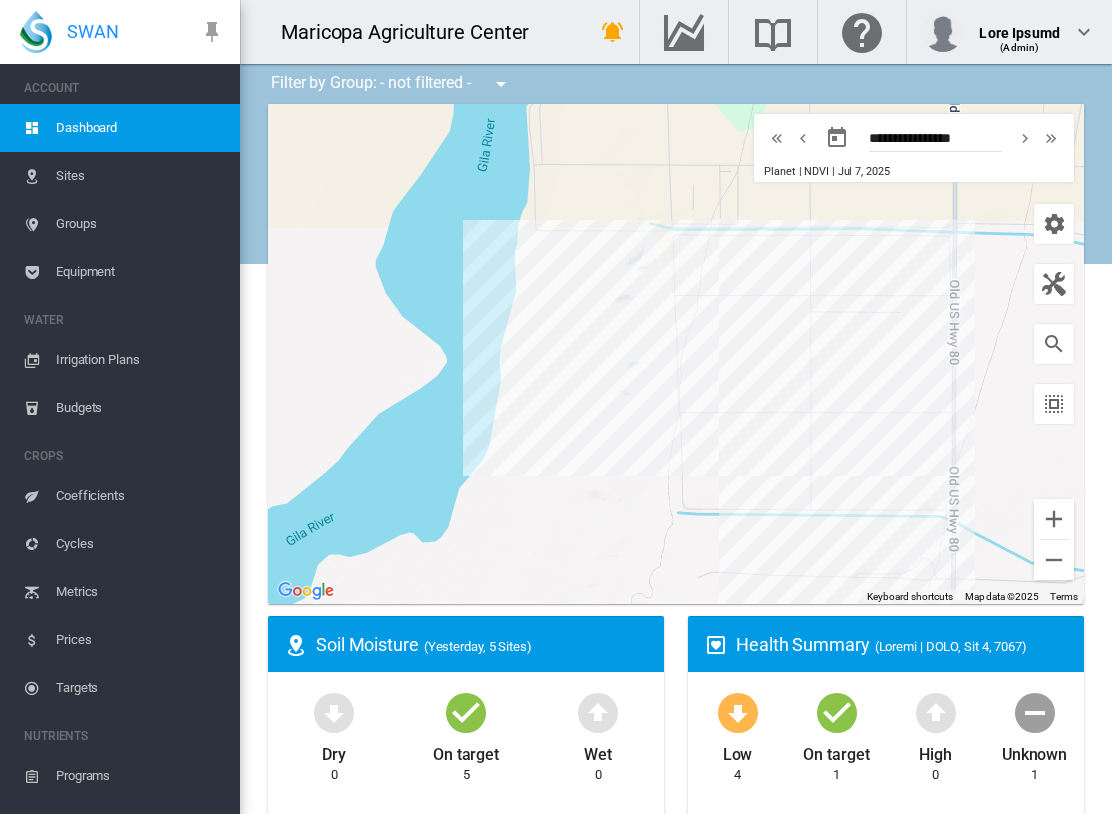 click at bounding box center [803, 138] 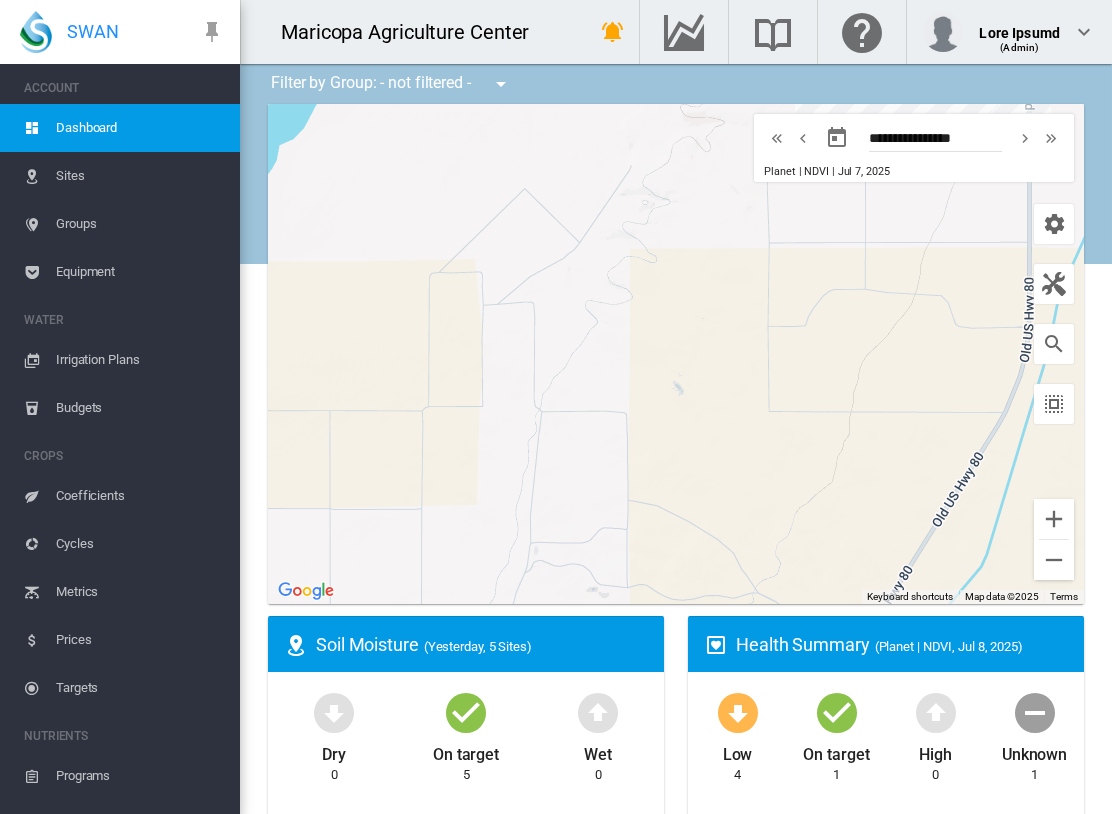 scroll, scrollTop: 0, scrollLeft: 0, axis: both 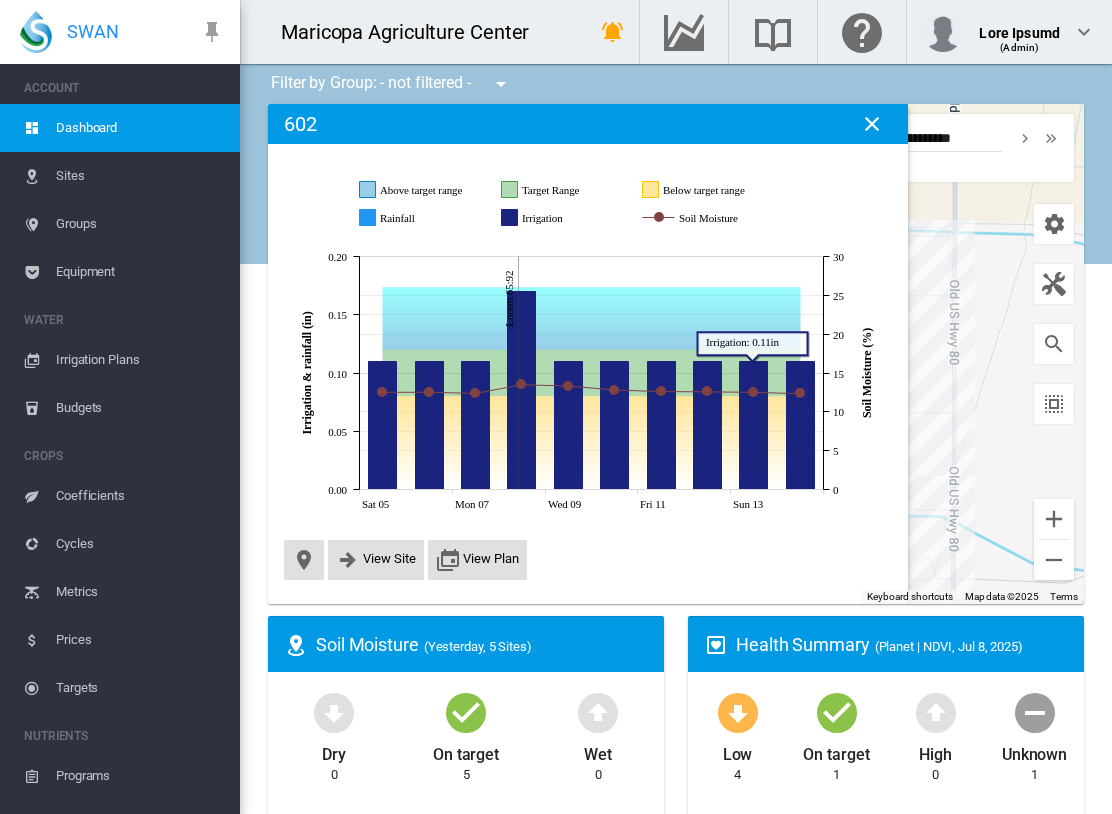 click on "View Plan" at bounding box center [491, 558] 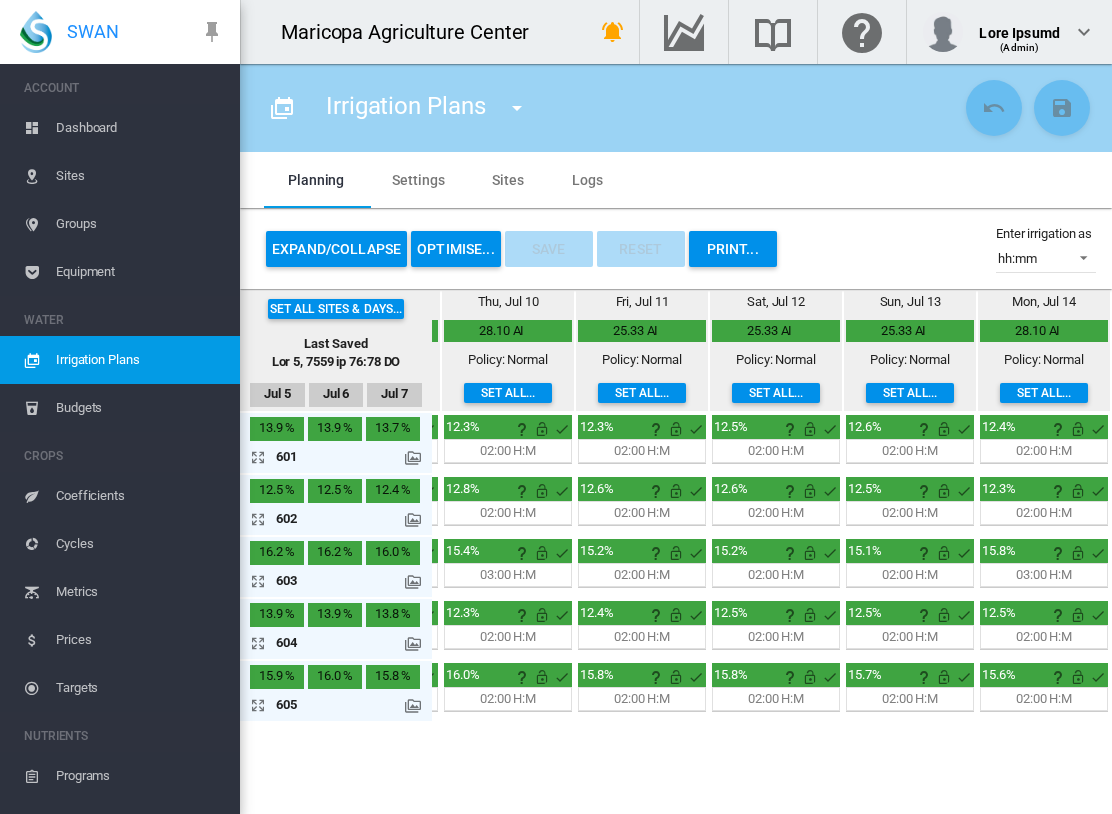 scroll, scrollTop: 0, scrollLeft: 262, axis: horizontal 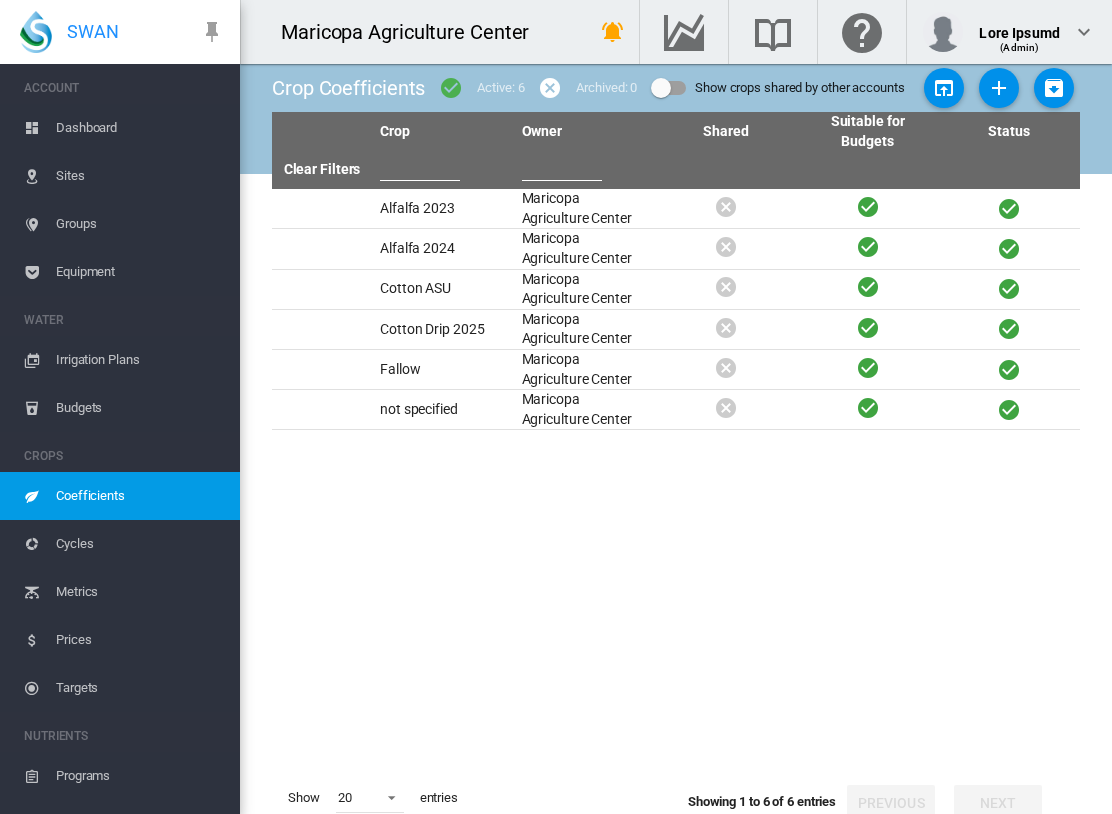 click on "Cotton Drip 2025" at bounding box center (443, 208) 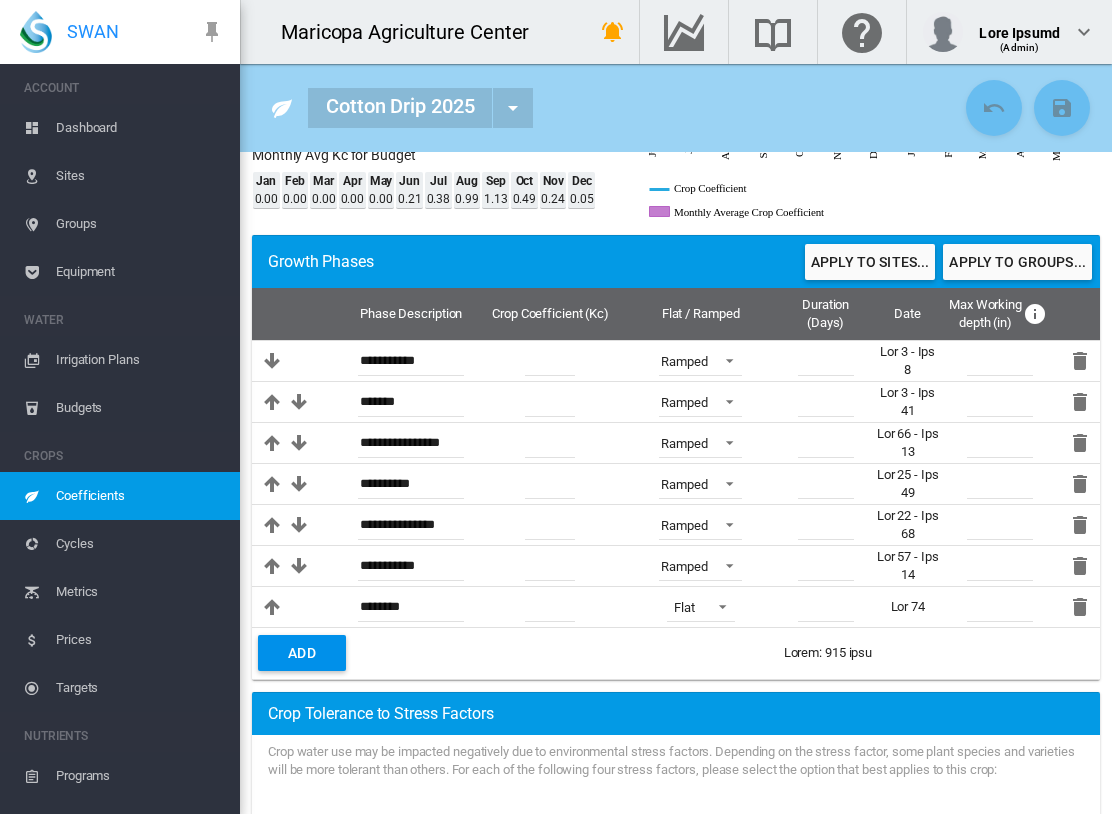 scroll, scrollTop: 194, scrollLeft: 0, axis: vertical 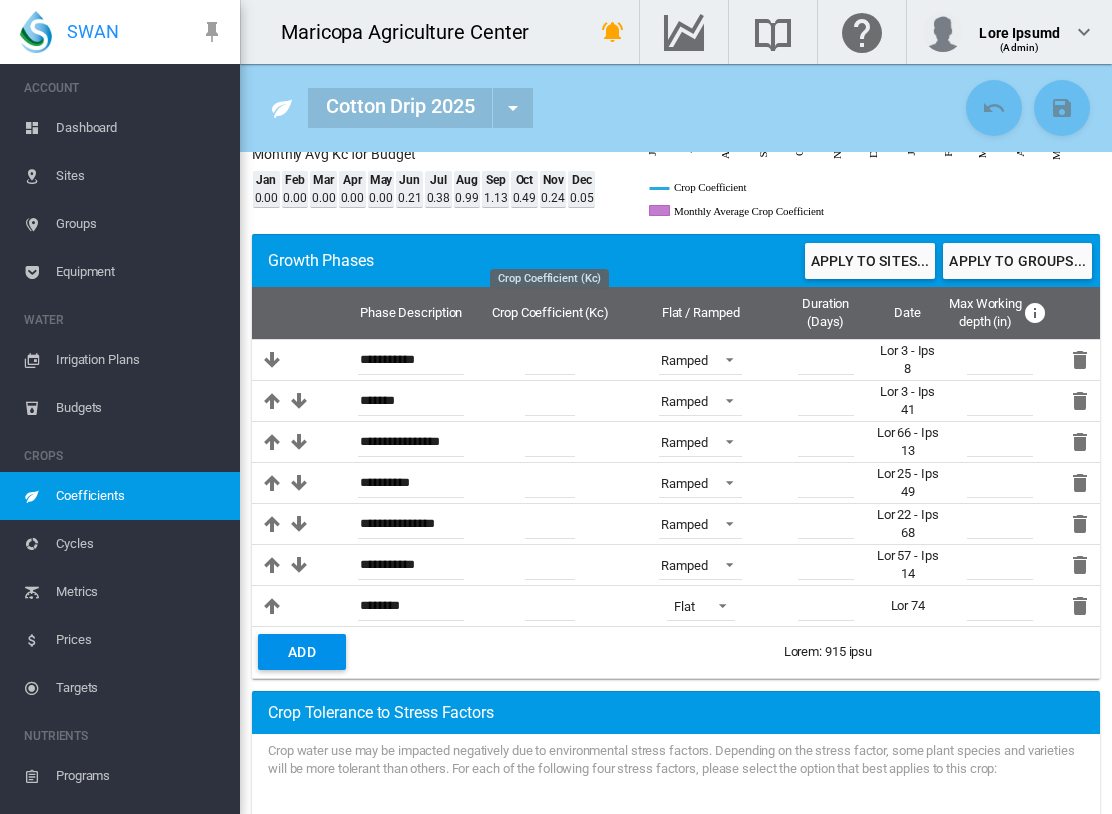 click on "Crop Coefficient (Kc)" at bounding box center [550, 312] 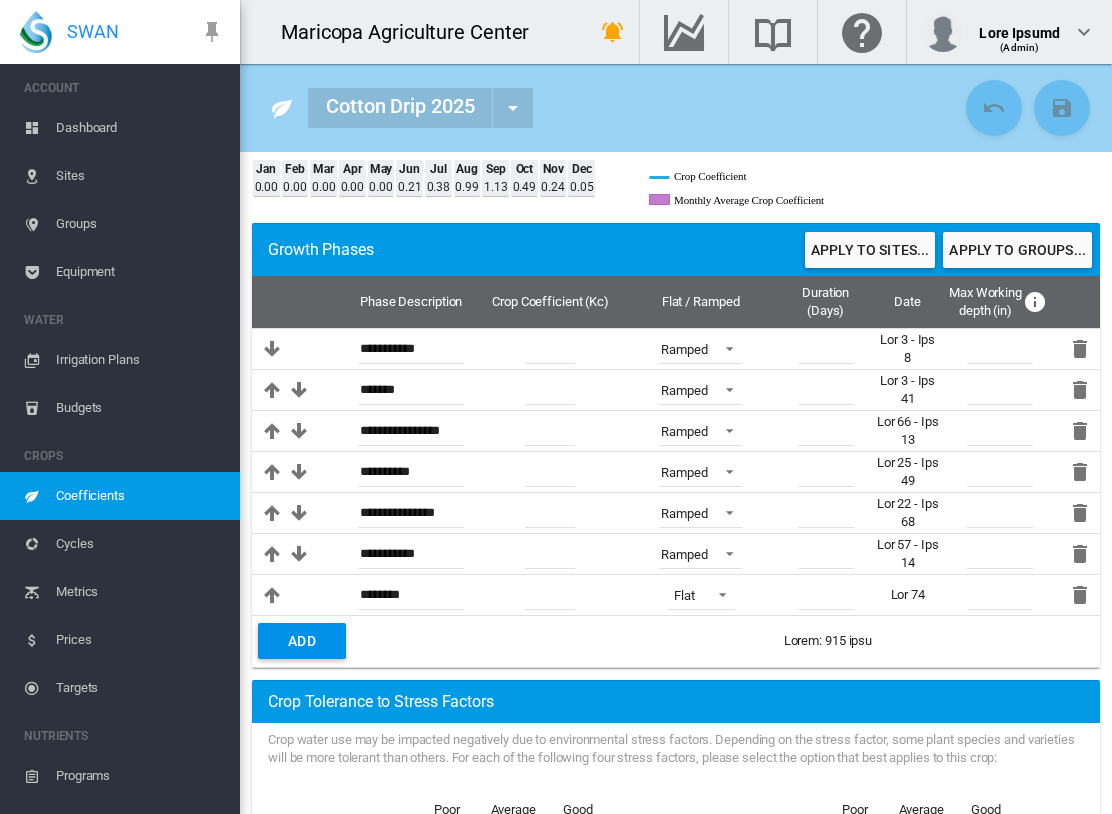 scroll, scrollTop: 197, scrollLeft: 0, axis: vertical 